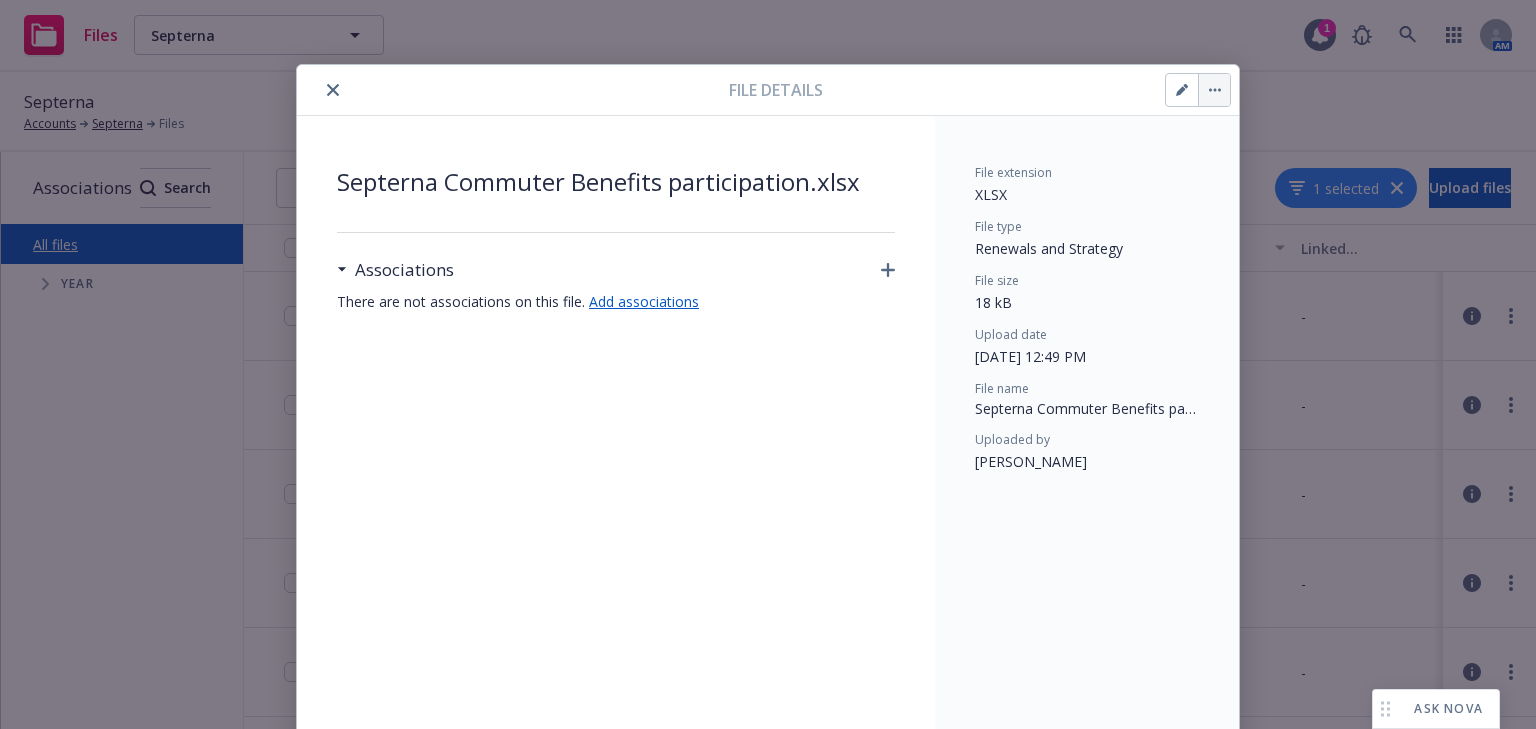 scroll, scrollTop: 0, scrollLeft: 0, axis: both 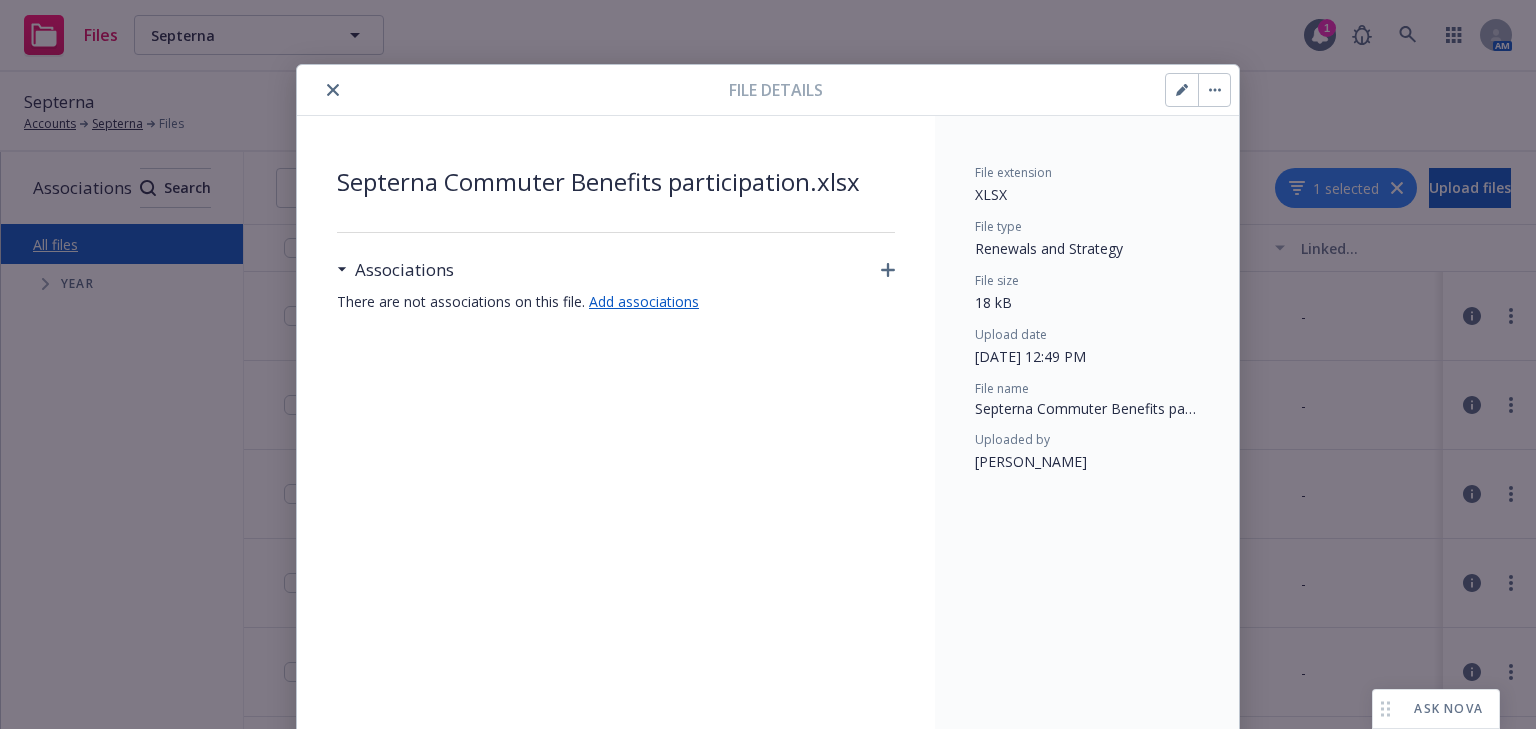 click on "File details" at bounding box center (768, 90) 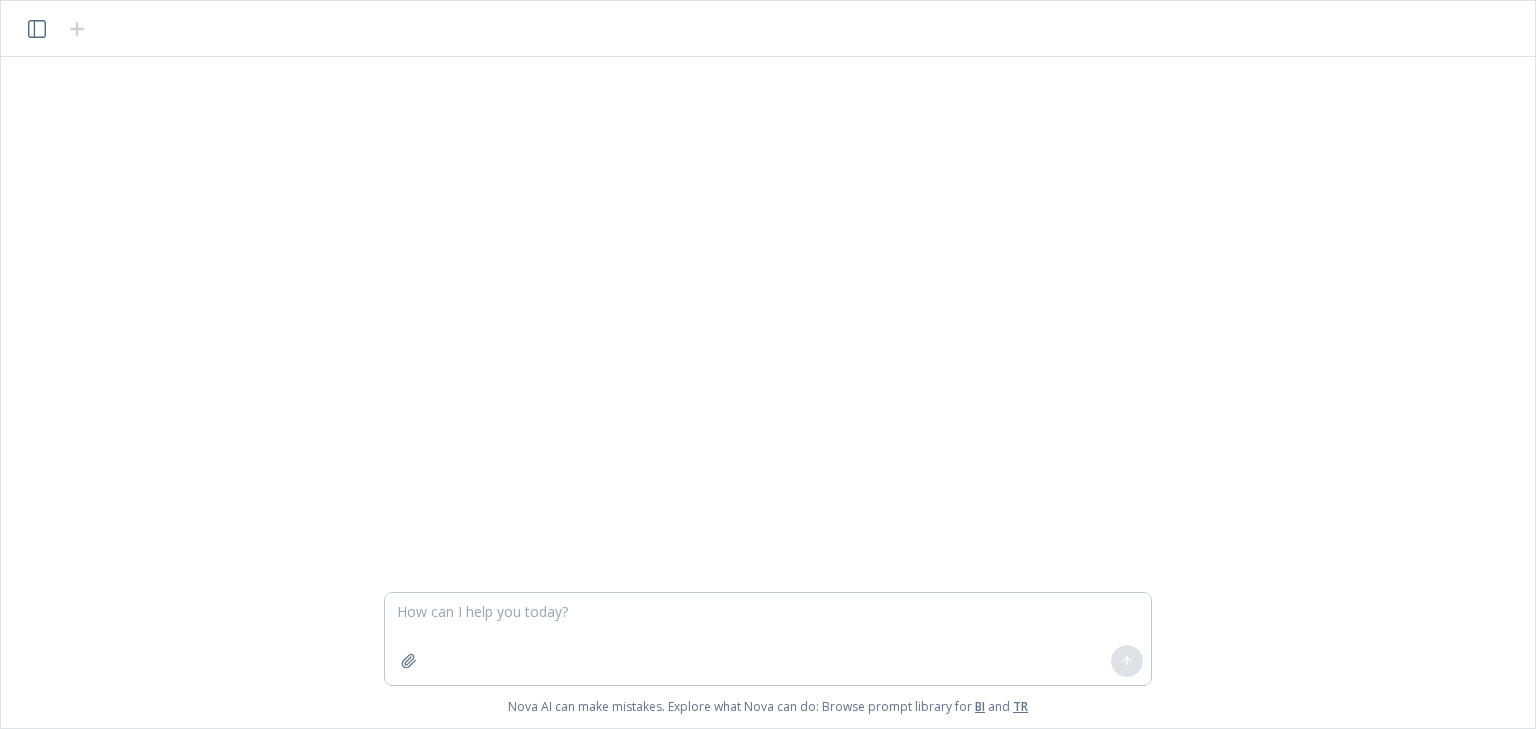 scroll, scrollTop: 0, scrollLeft: 0, axis: both 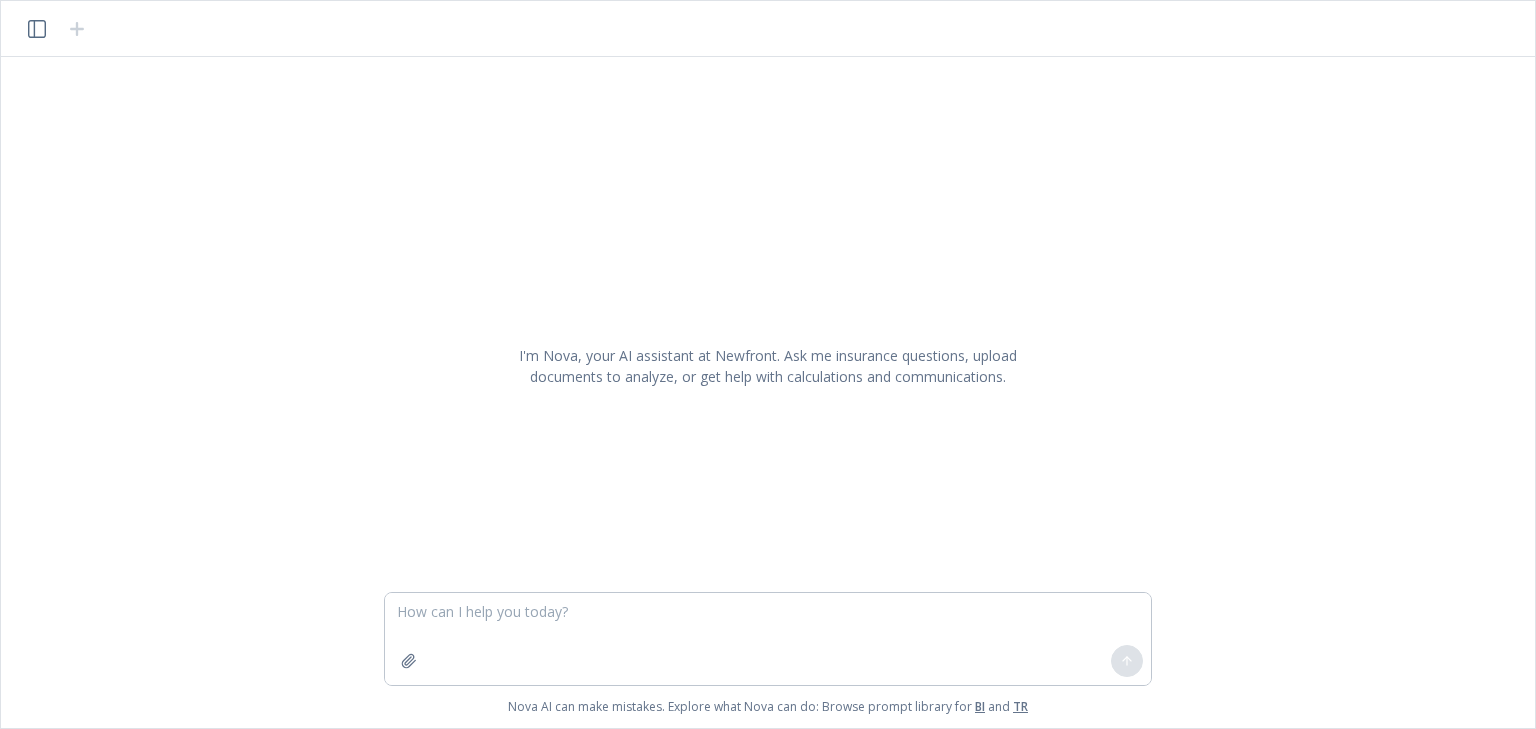 click at bounding box center (768, 639) 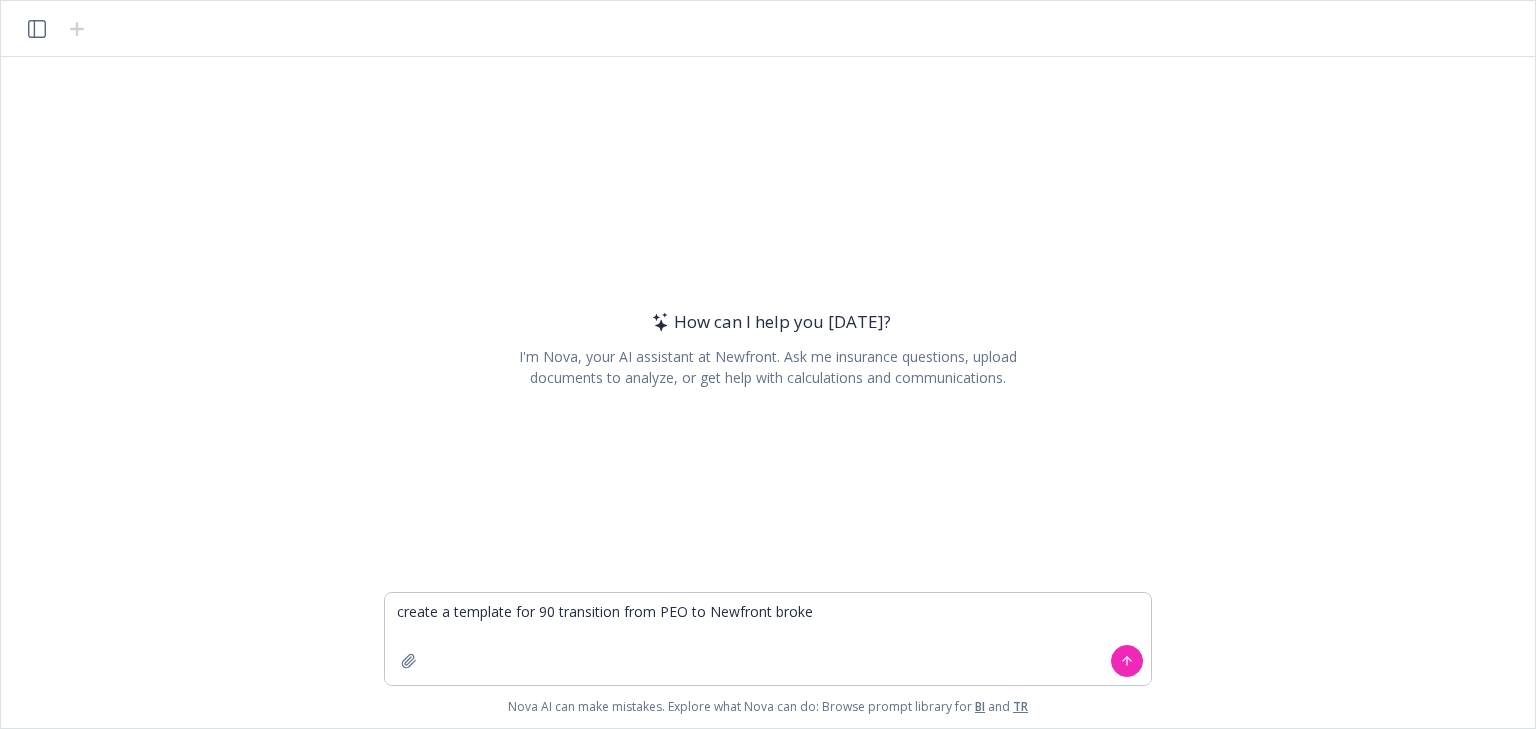 type on "create a template for 90 transition from PEO to Newfront broker" 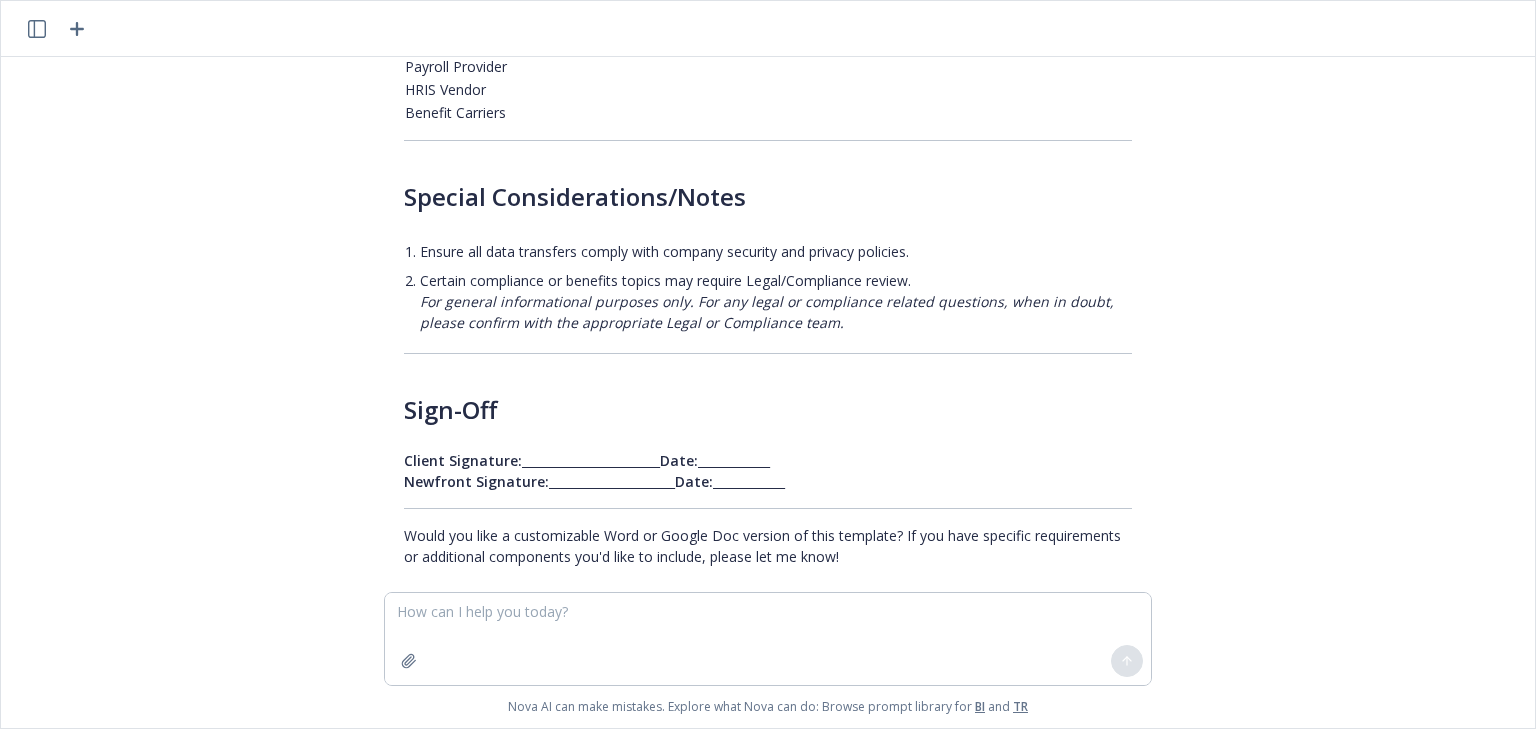 scroll, scrollTop: 2184, scrollLeft: 0, axis: vertical 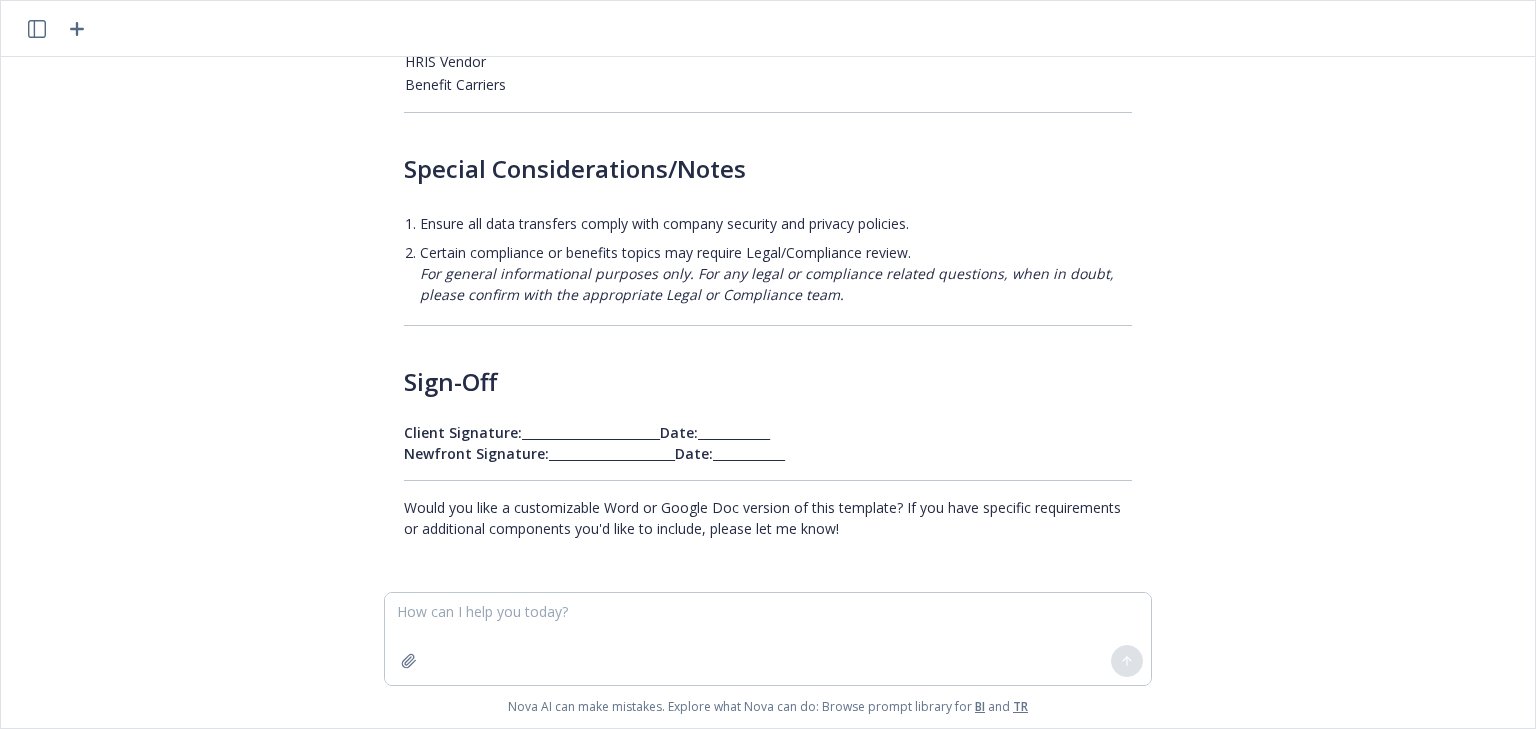 click at bounding box center [768, 639] 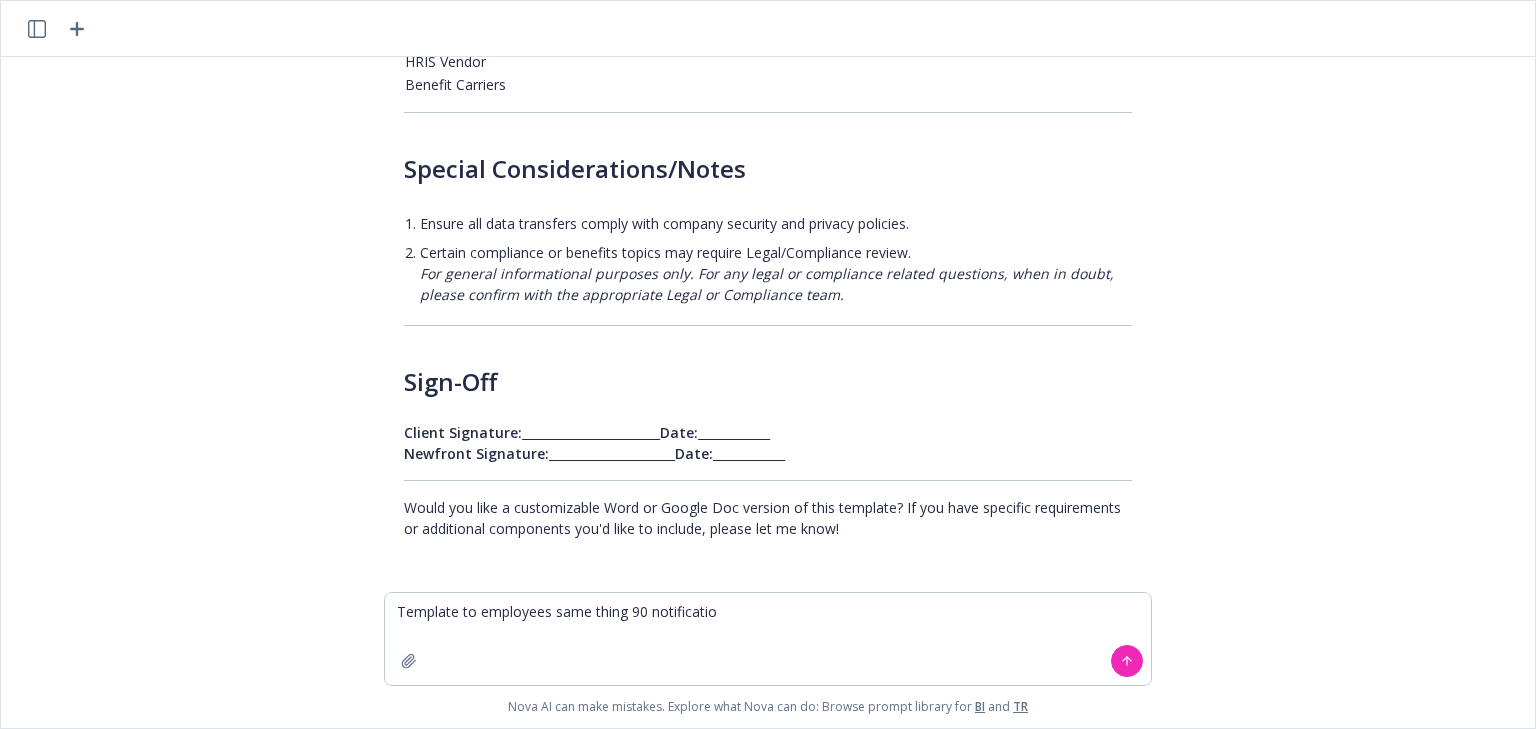 type on "Template to employees same thing 90 notification" 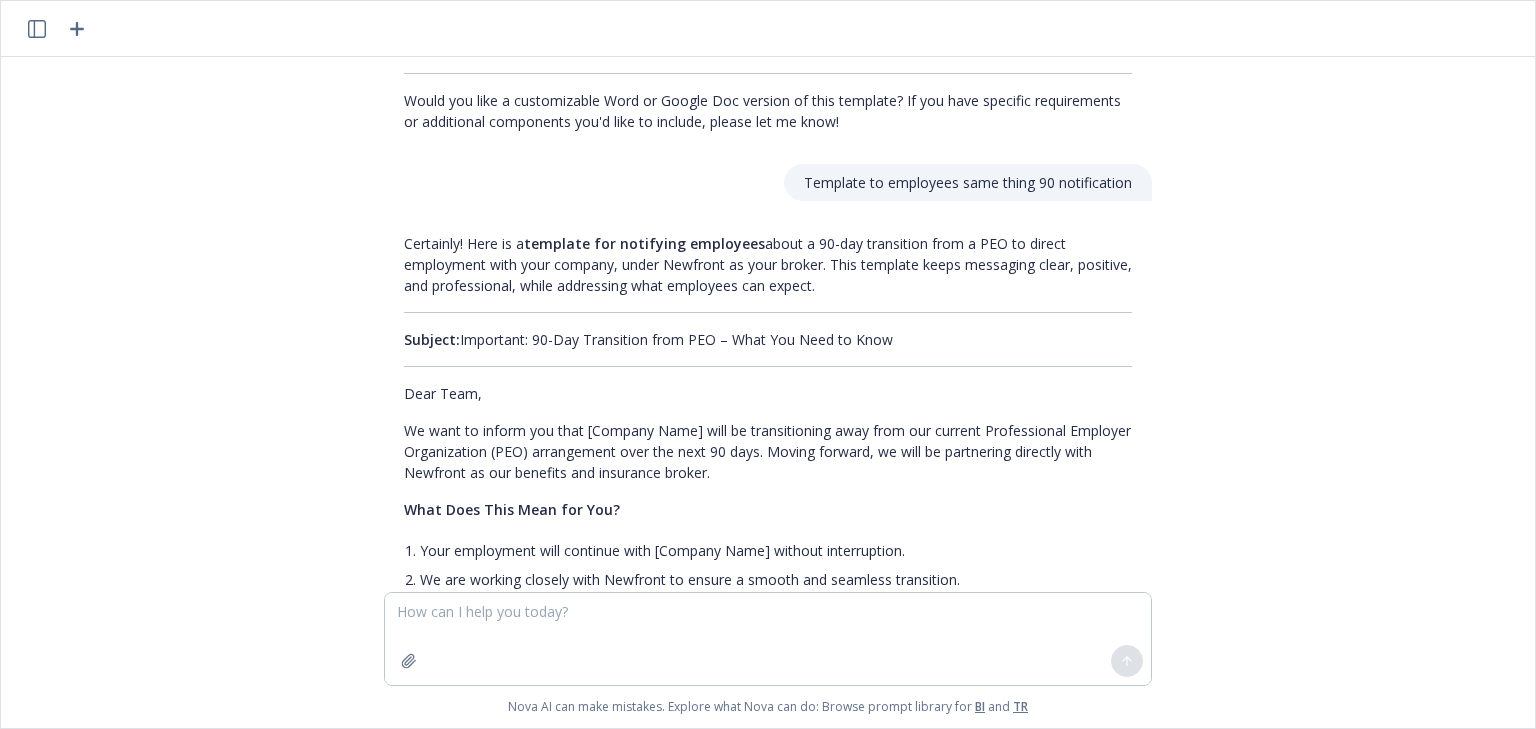 scroll, scrollTop: 2495, scrollLeft: 0, axis: vertical 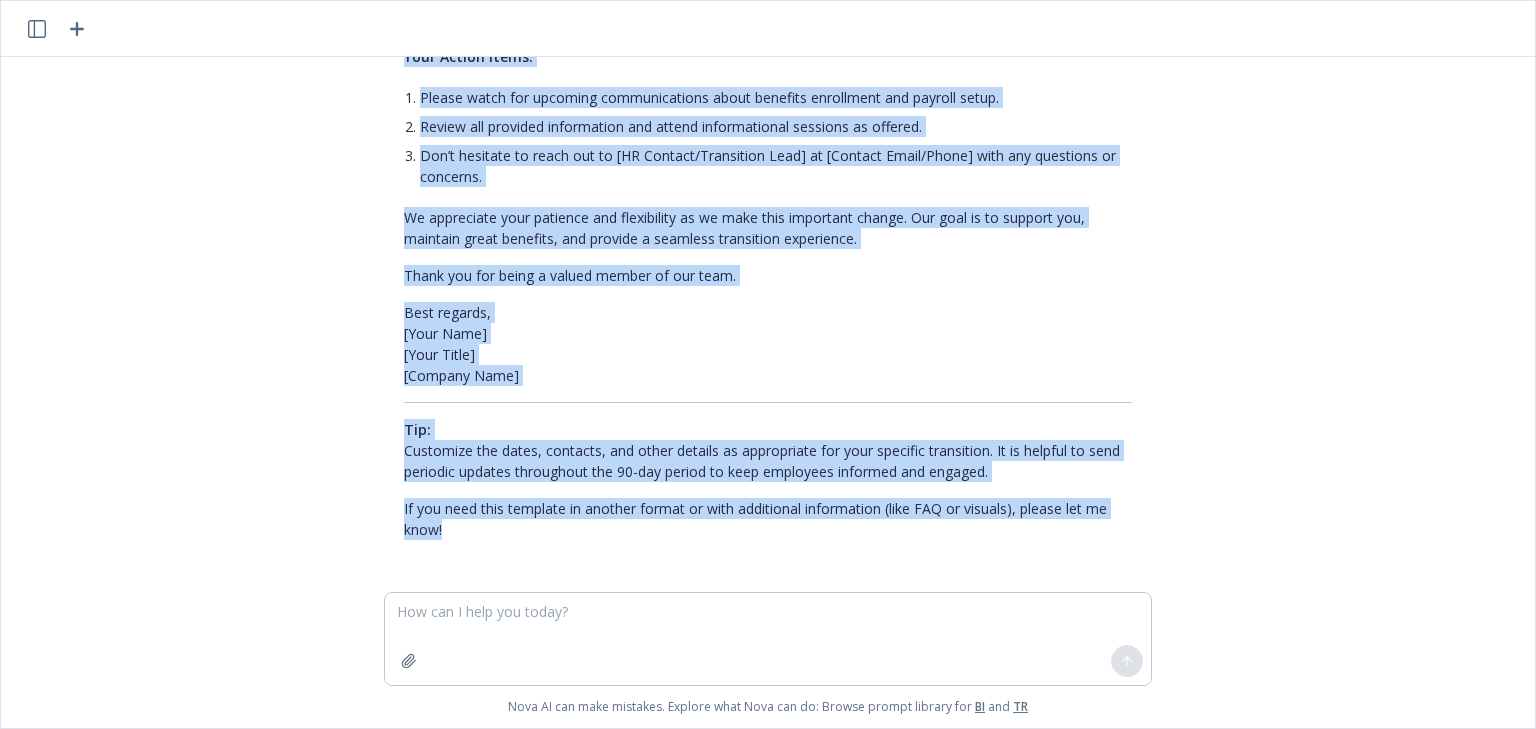 drag, startPoint x: 404, startPoint y: 332, endPoint x: 1056, endPoint y: 541, distance: 684.6788 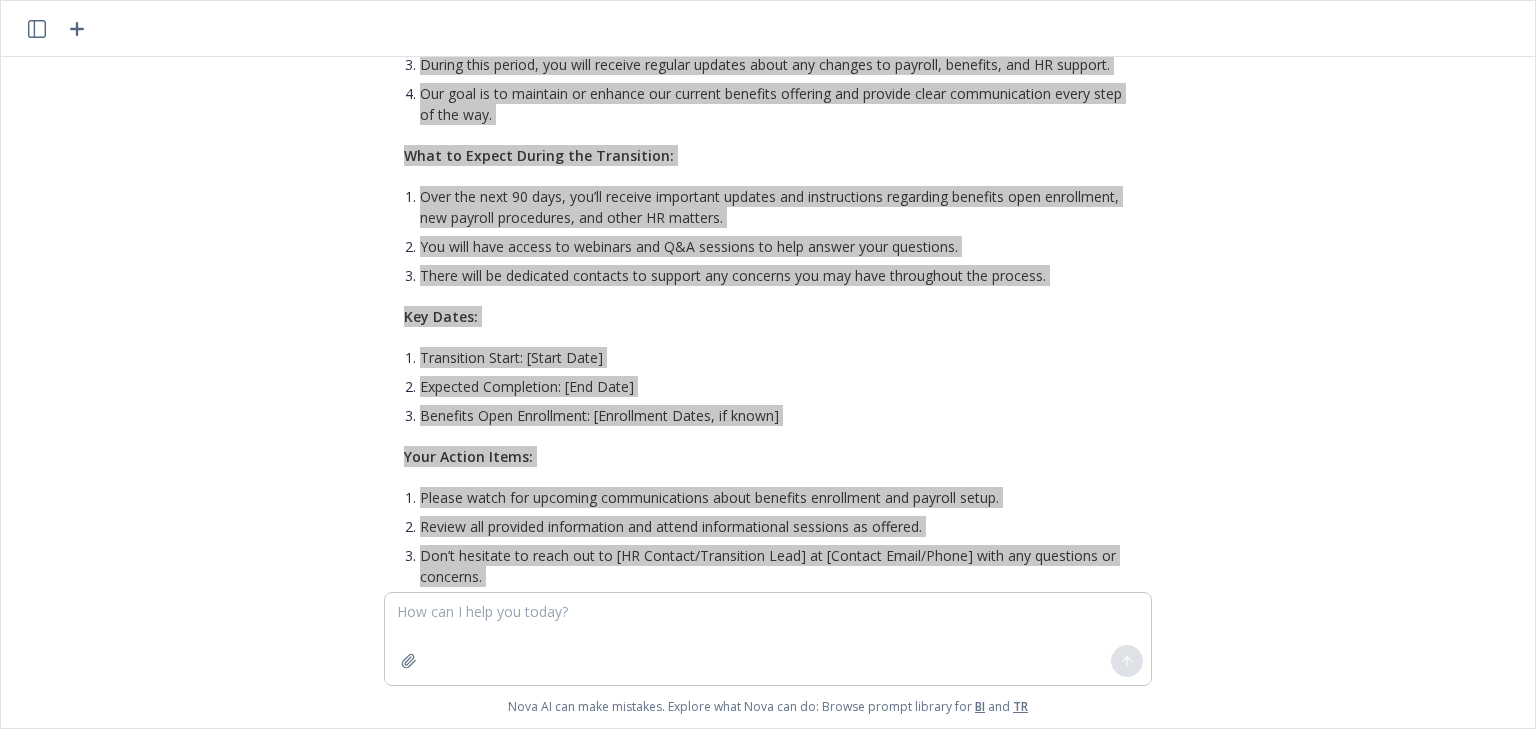 scroll, scrollTop: 3055, scrollLeft: 0, axis: vertical 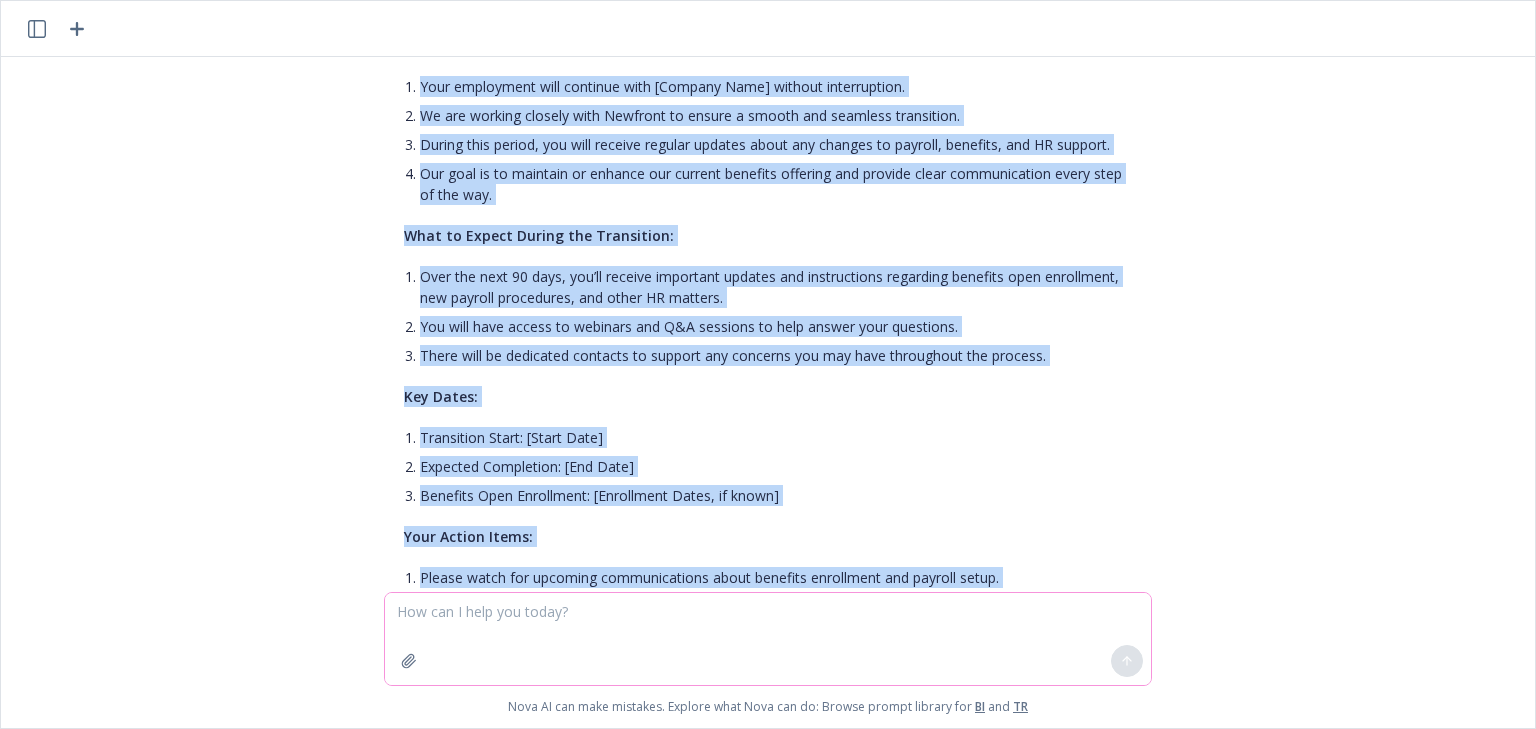 click at bounding box center [768, 639] 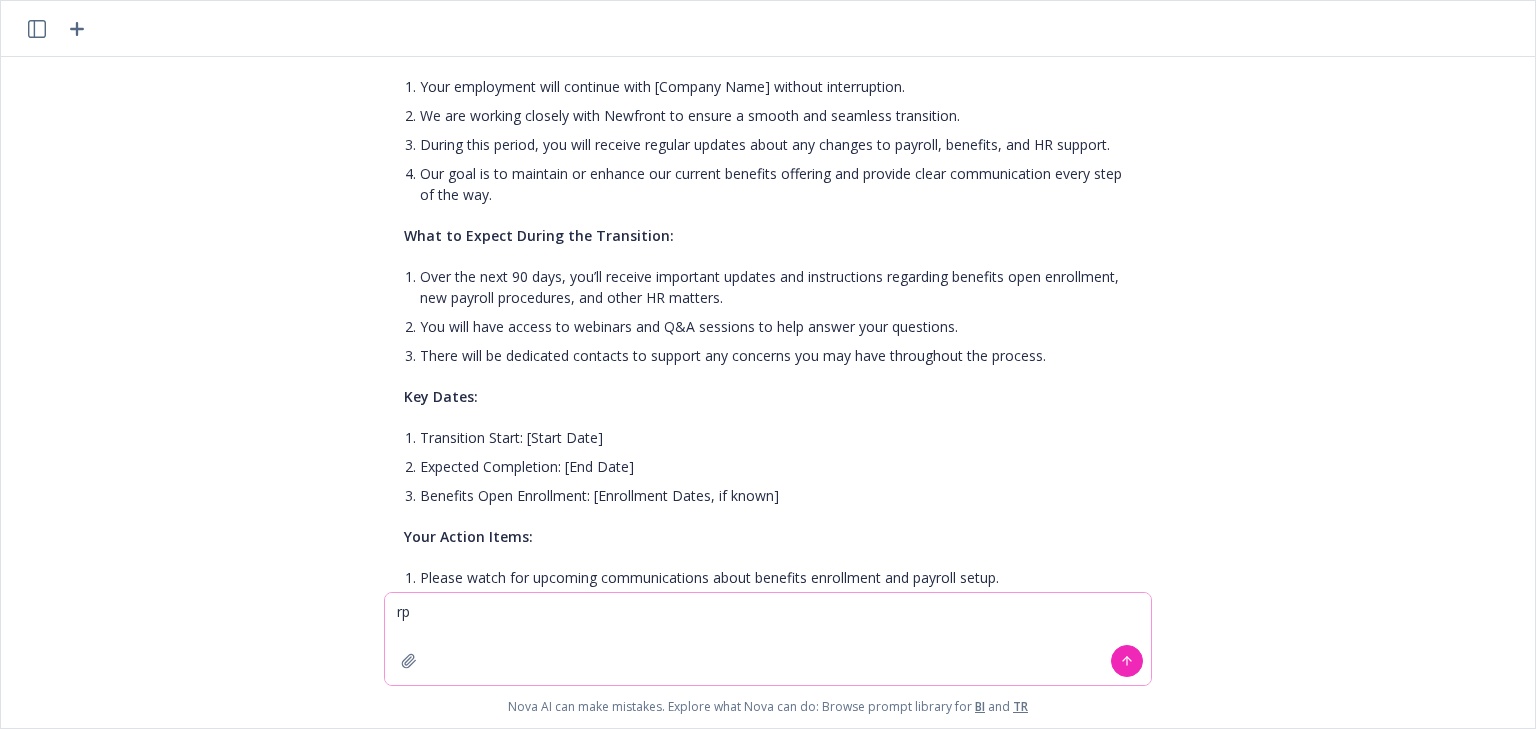 type on "r" 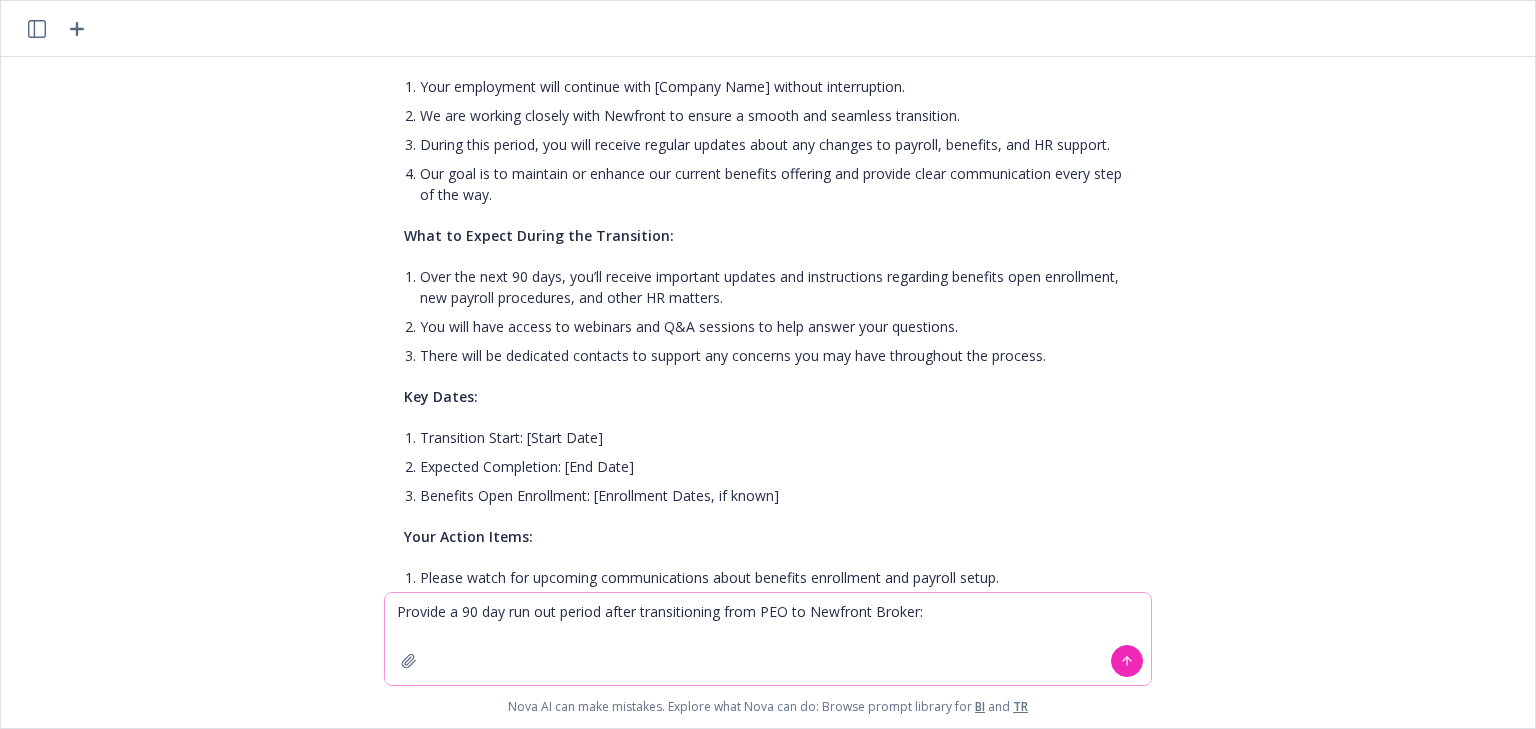 type on "Provide a 90 day run out period after transitioning from PEO to Newfront Broker:" 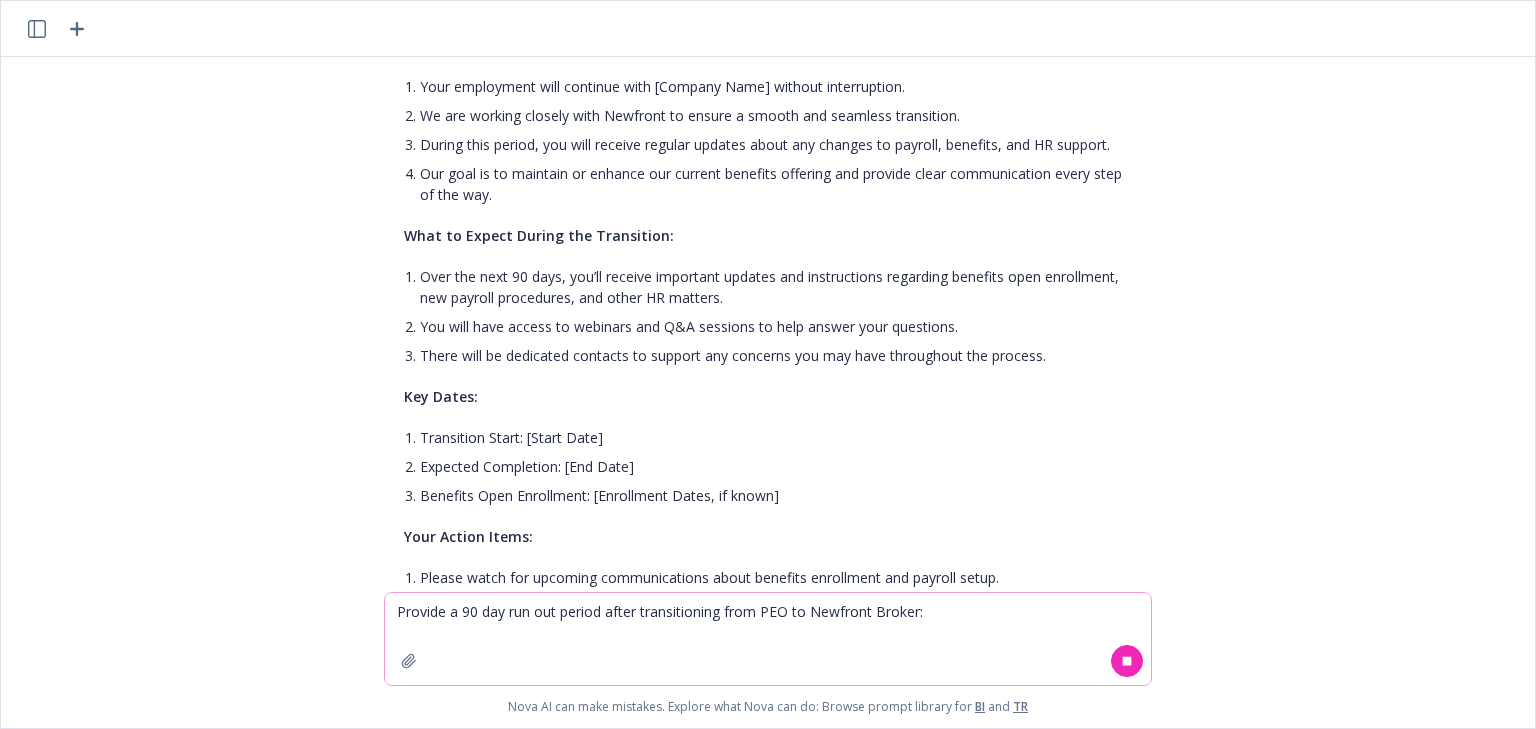 type 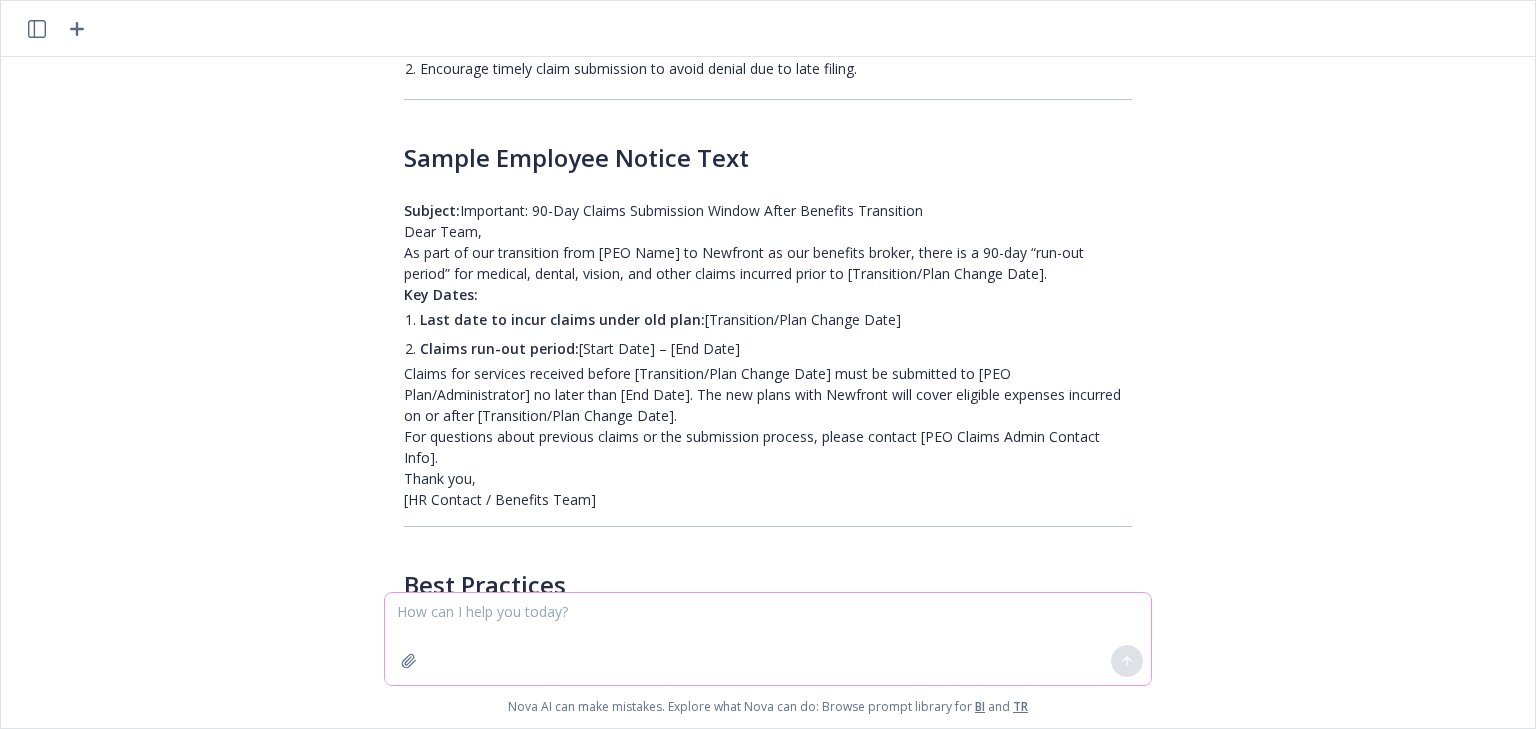 scroll, scrollTop: 5187, scrollLeft: 0, axis: vertical 